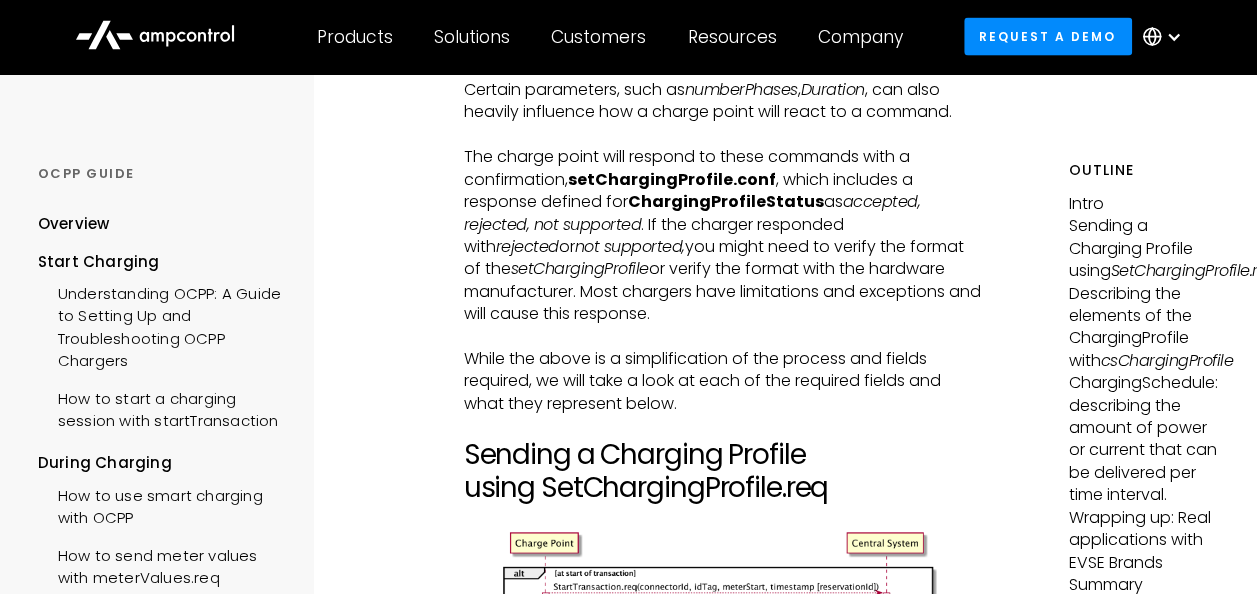 scroll, scrollTop: 2219, scrollLeft: 0, axis: vertical 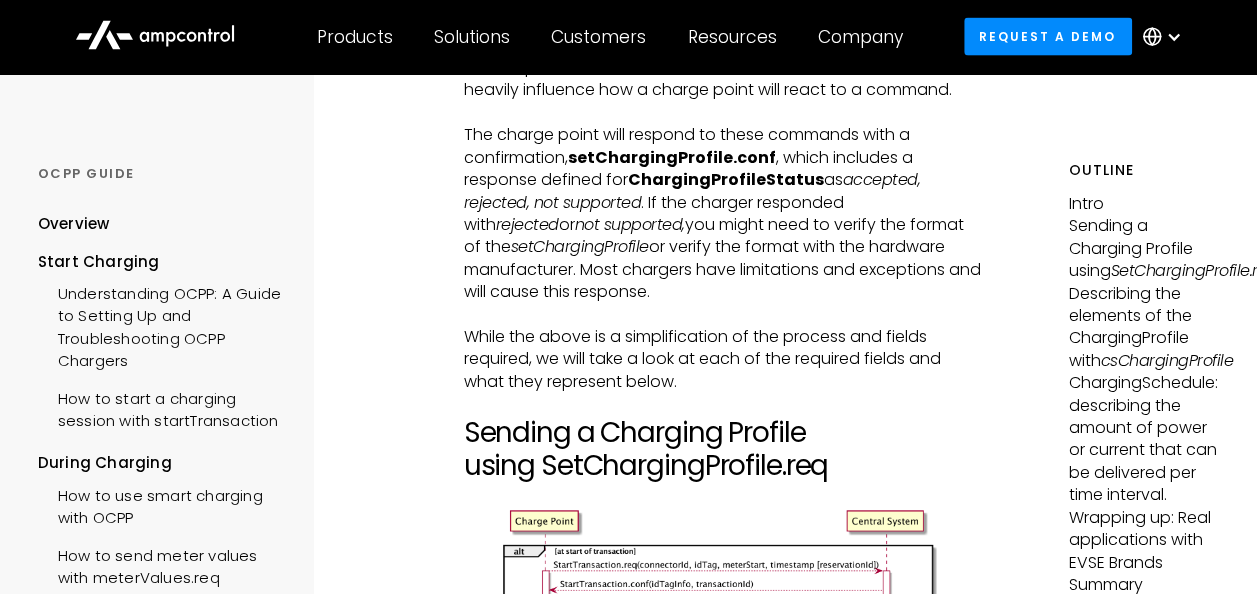 click on "setChargingProfile.conf" at bounding box center (672, 157) 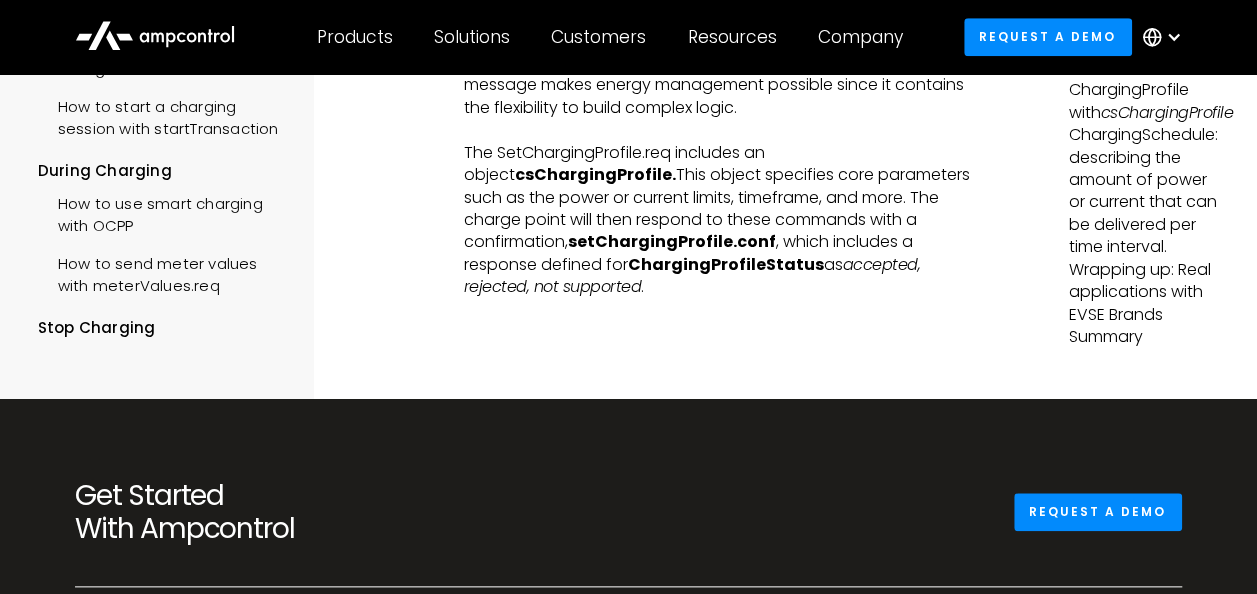 scroll, scrollTop: 8335, scrollLeft: 0, axis: vertical 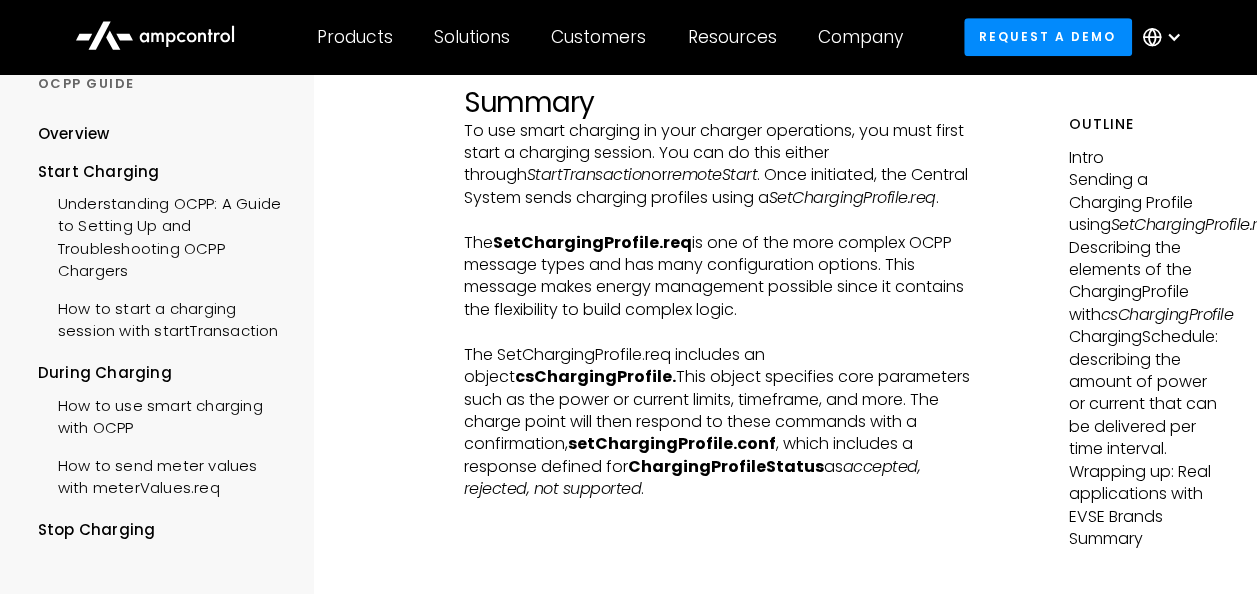 click on "DURING CHARGING How to use smart charging with OCPP Intro In this guide, we will explore how we can enable smart charging for electric vehicles by taking a deeper look into the components of a charging profile in OCPP 1.6J format and the process by which a charging station accepts charging profiles. ‍ Using charging profiles allows  smart charging to be implemented  with OCPP-compliant chargers. ‍ A charging profile is a set of power limits with defined time values in seconds. For example, a charging profile could look something like this: ‍ ‍ Otherwise described as: Power 10 kW from Time 0 Seconds to 120 seconds Power 25 kW from Time 120 Seconds to 300 seconds Power 5 kW from Time 300 Seconds to 600 seconds Power 8 kW from Time 600 Seconds to 800 seconds ‍ OCPP defines a standard format to create these charging profiles so that any OCPP-compliant chargers can accept and follow these commands. It looks like this: ‍ {          "connectorId": 3          "csChargingProfiles": {          }" at bounding box center [722, -3734] 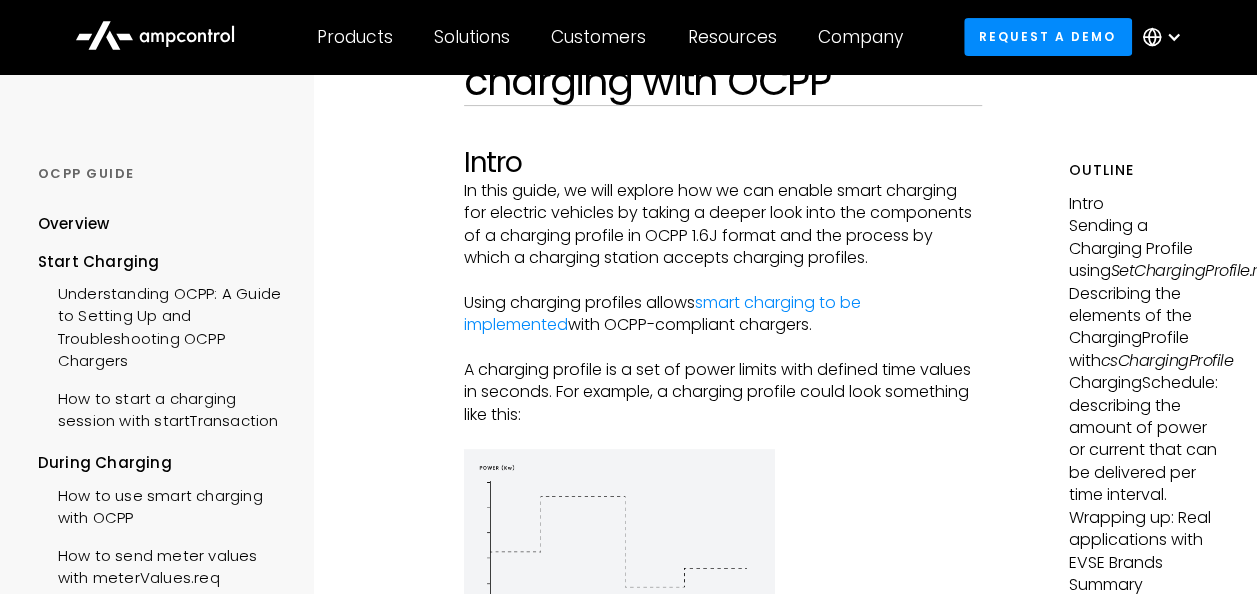 scroll, scrollTop: 0, scrollLeft: 0, axis: both 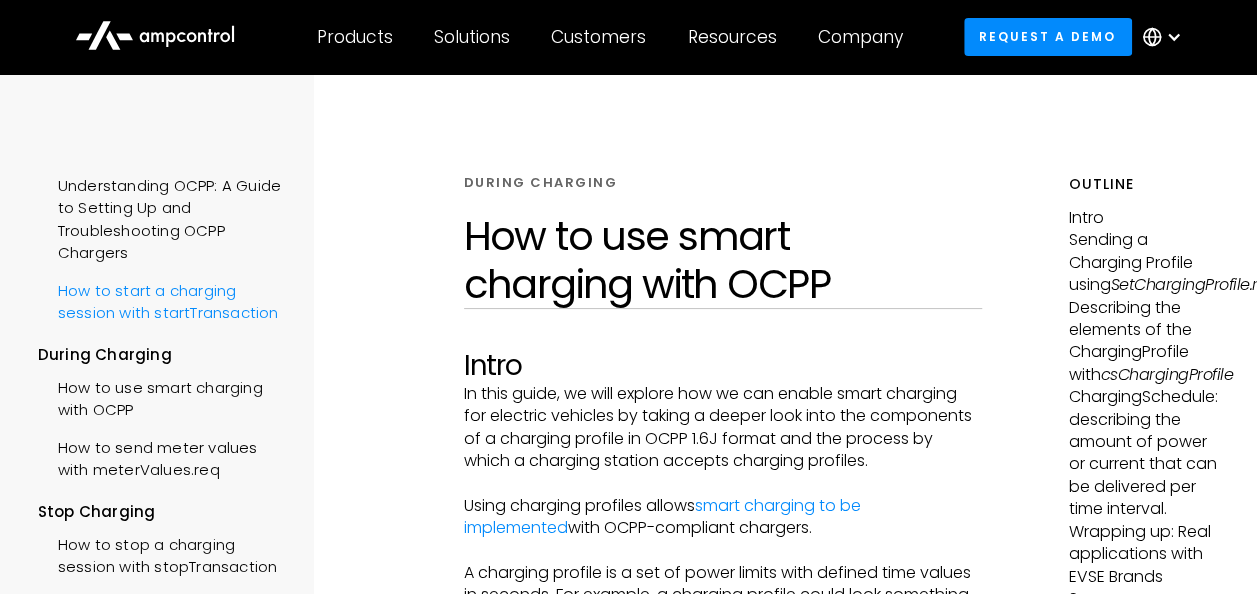 click on "How to start a charging session with startTransaction" at bounding box center [163, 300] 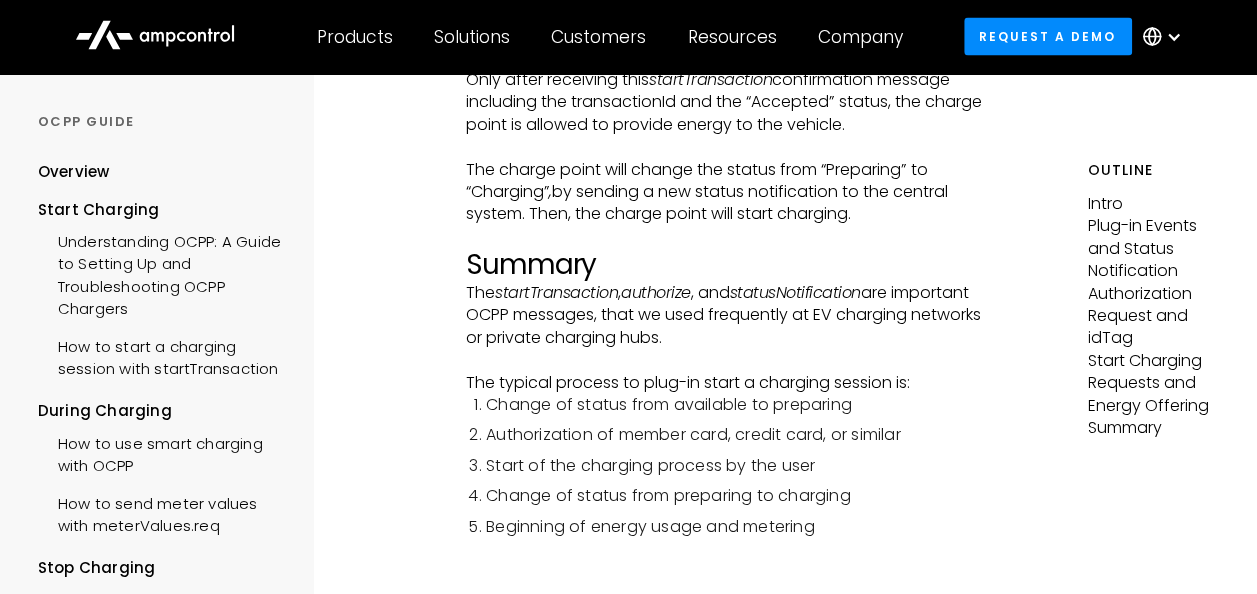 scroll, scrollTop: 5656, scrollLeft: 0, axis: vertical 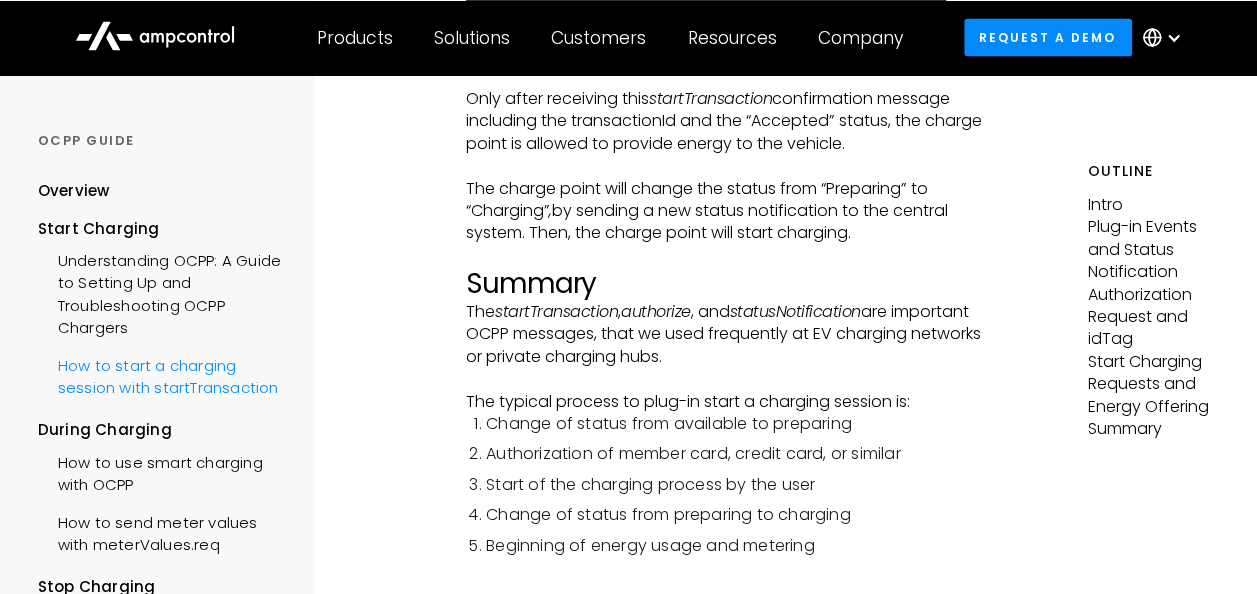 click on "How to start a charging session with startTransaction" at bounding box center (163, 374) 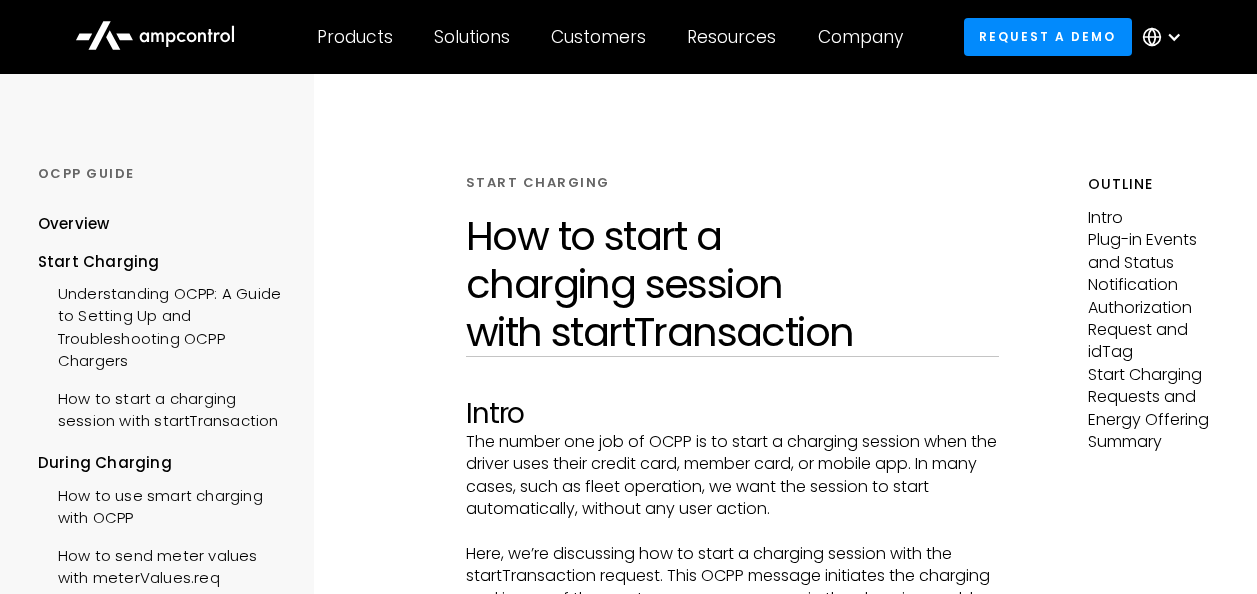 scroll, scrollTop: 0, scrollLeft: 0, axis: both 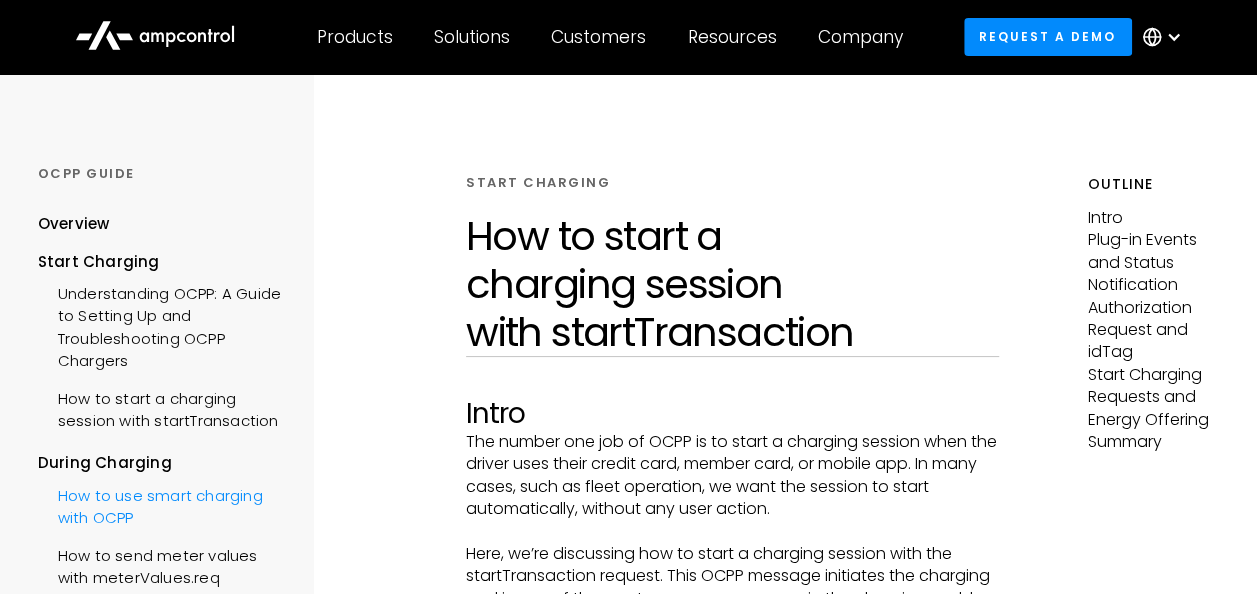 click on "How to use smart charging with OCPP" at bounding box center (163, 505) 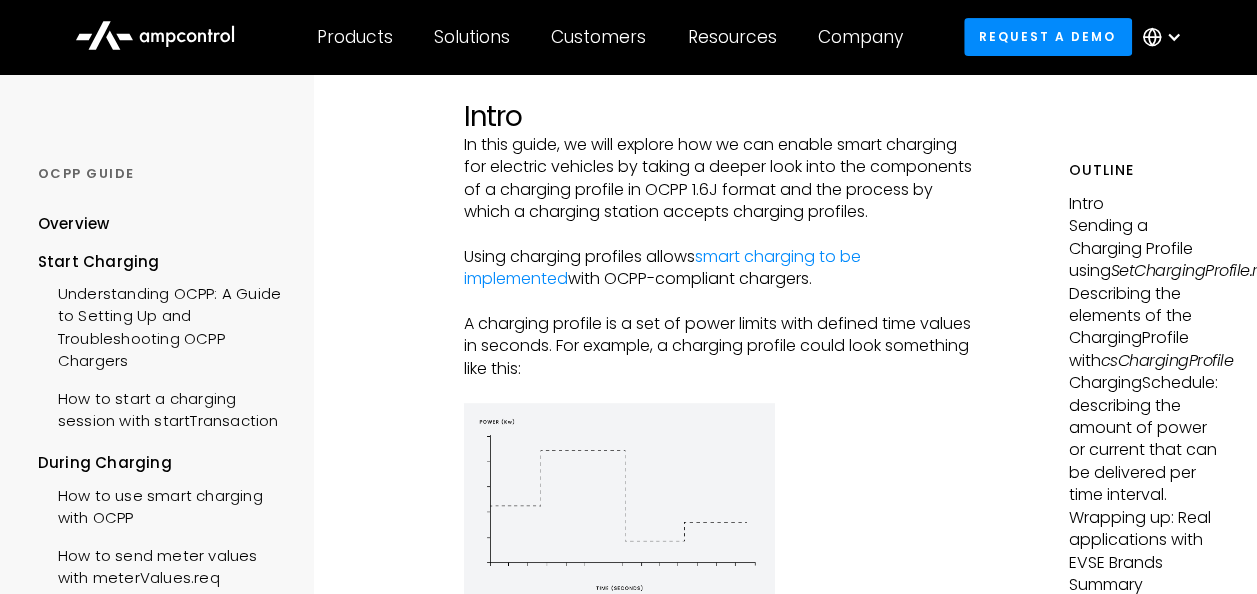 scroll, scrollTop: 215, scrollLeft: 0, axis: vertical 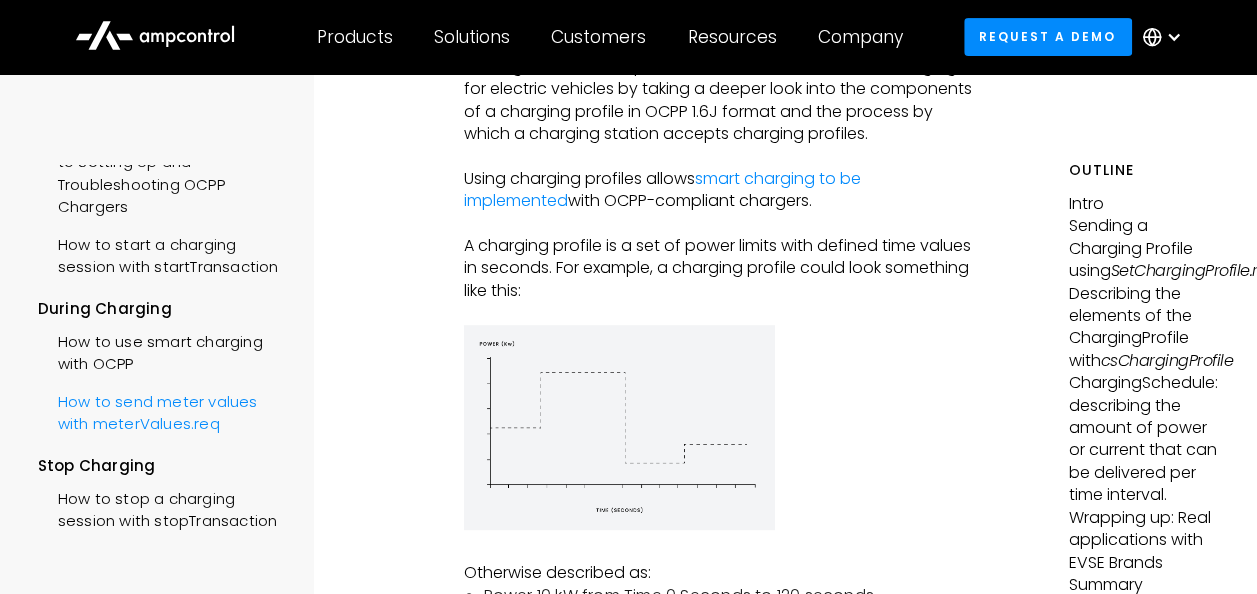 click on "How to send meter values with meterValues.req" at bounding box center [163, 411] 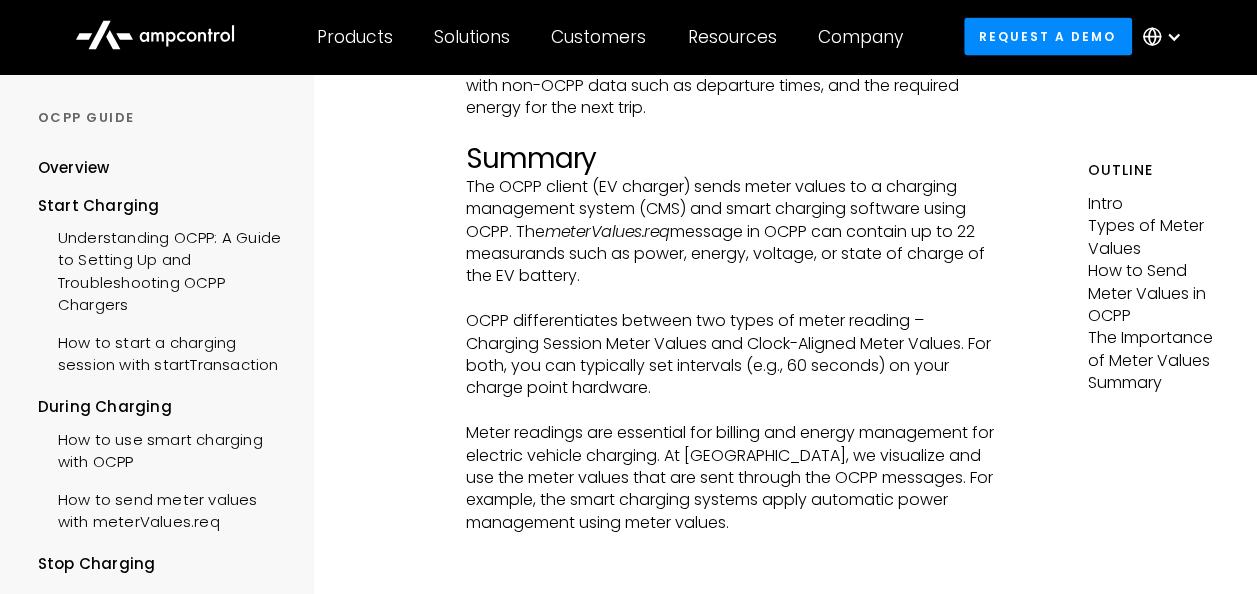 scroll, scrollTop: 6047, scrollLeft: 0, axis: vertical 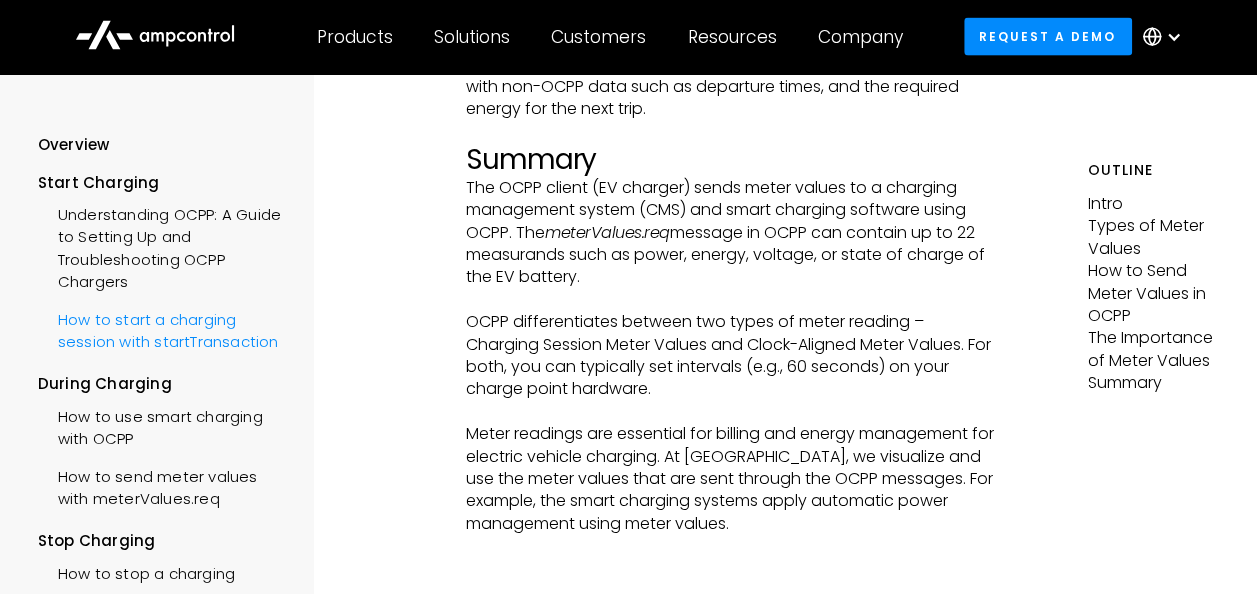 click on "How to start a charging session with startTransaction" at bounding box center [163, 329] 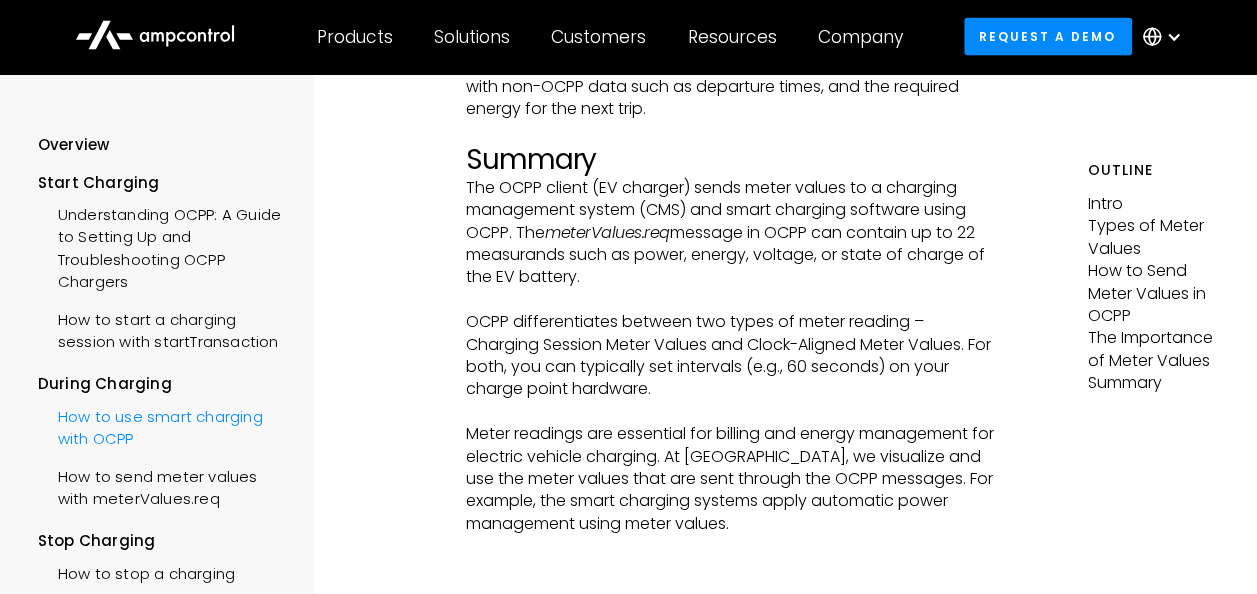 click on "How to use smart charging with OCPP" at bounding box center [163, 426] 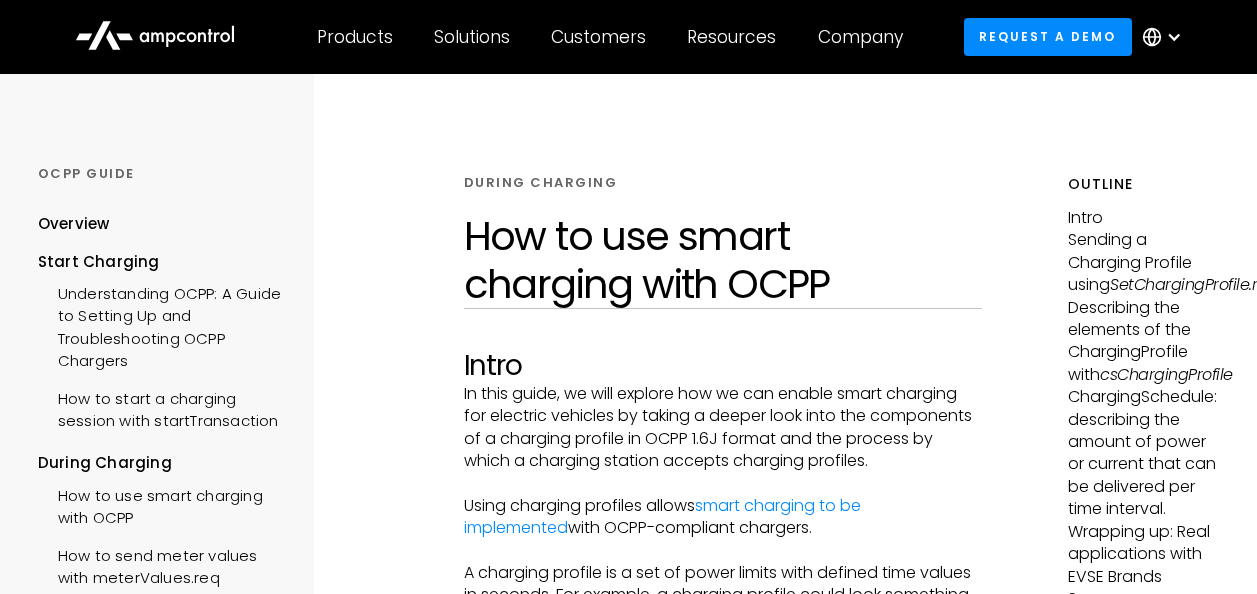 scroll, scrollTop: 0, scrollLeft: 0, axis: both 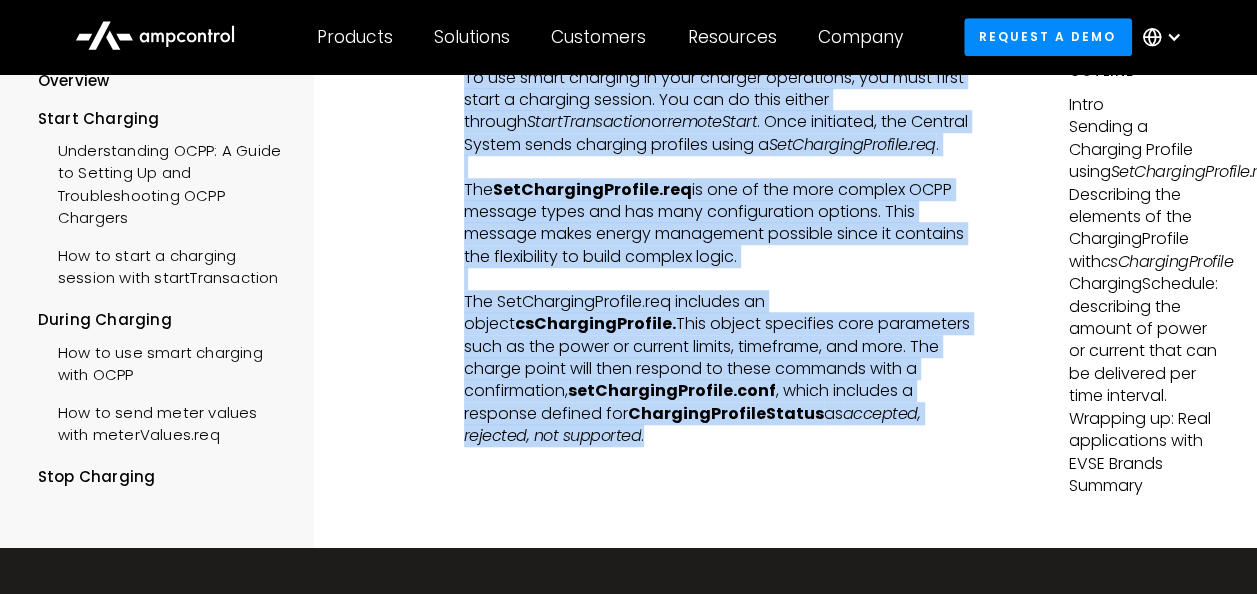 drag, startPoint x: 462, startPoint y: 181, endPoint x: 952, endPoint y: 526, distance: 599.2704 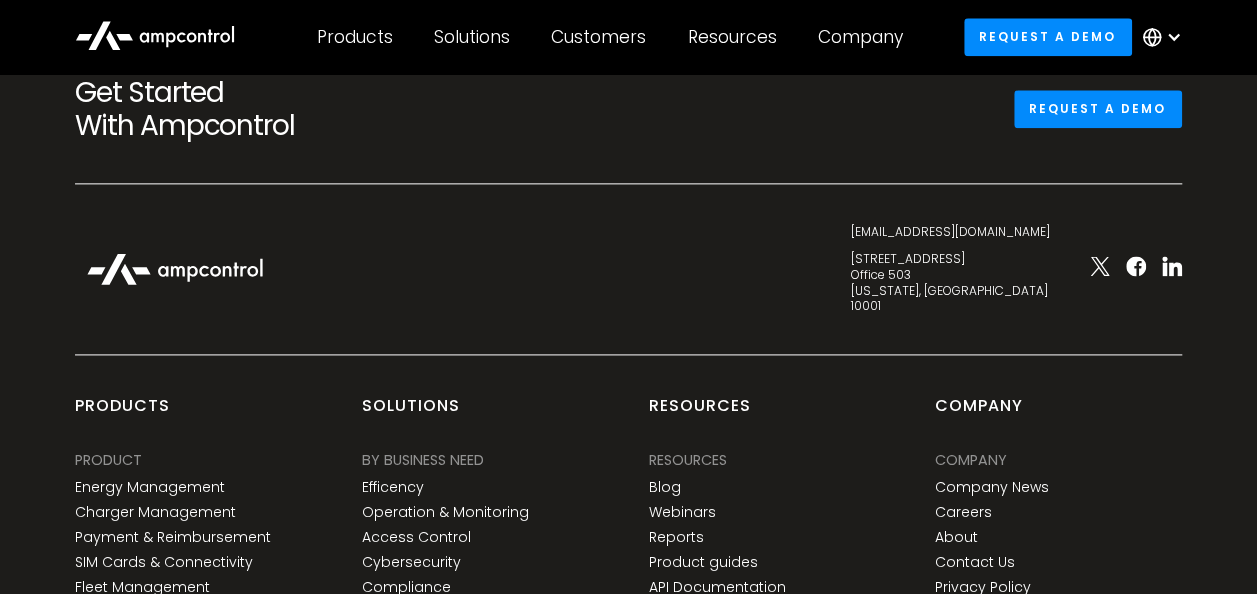 scroll, scrollTop: 8777, scrollLeft: 0, axis: vertical 